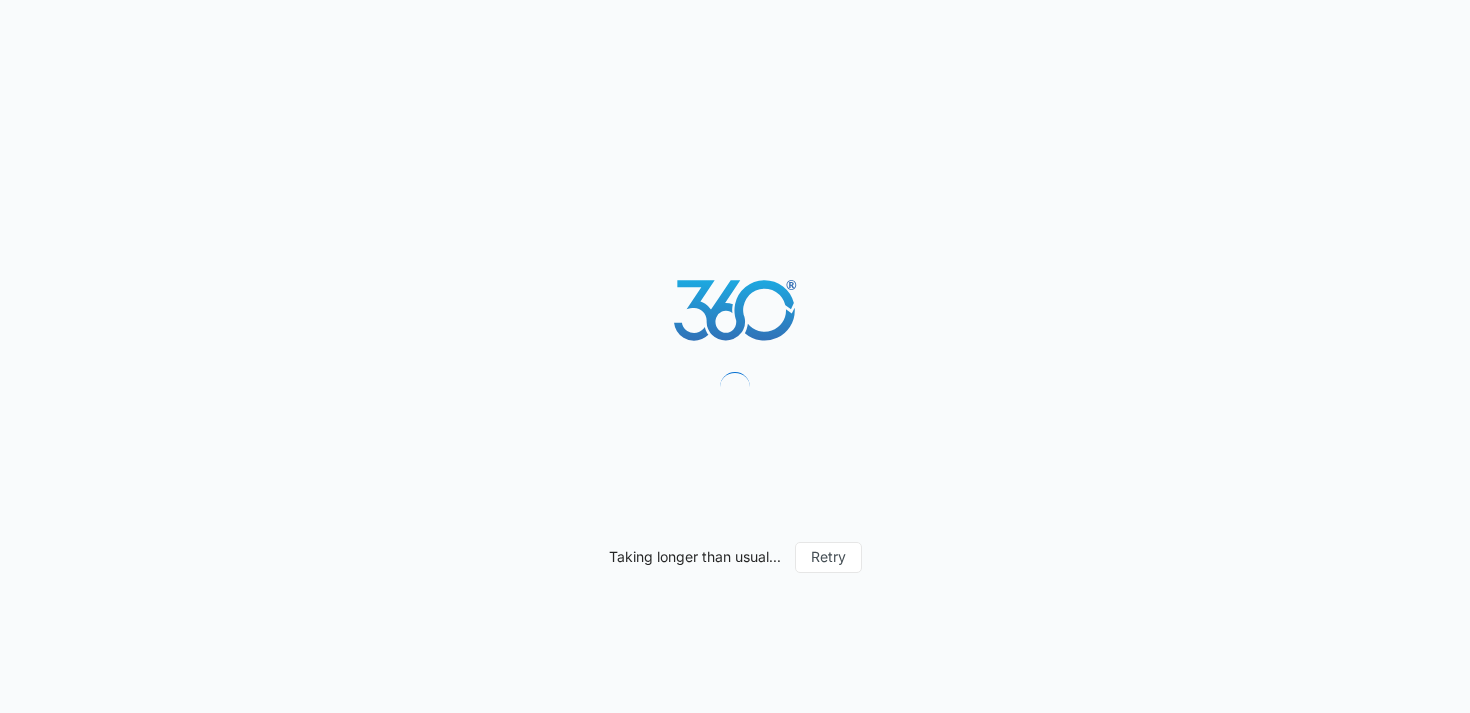 scroll, scrollTop: 0, scrollLeft: 0, axis: both 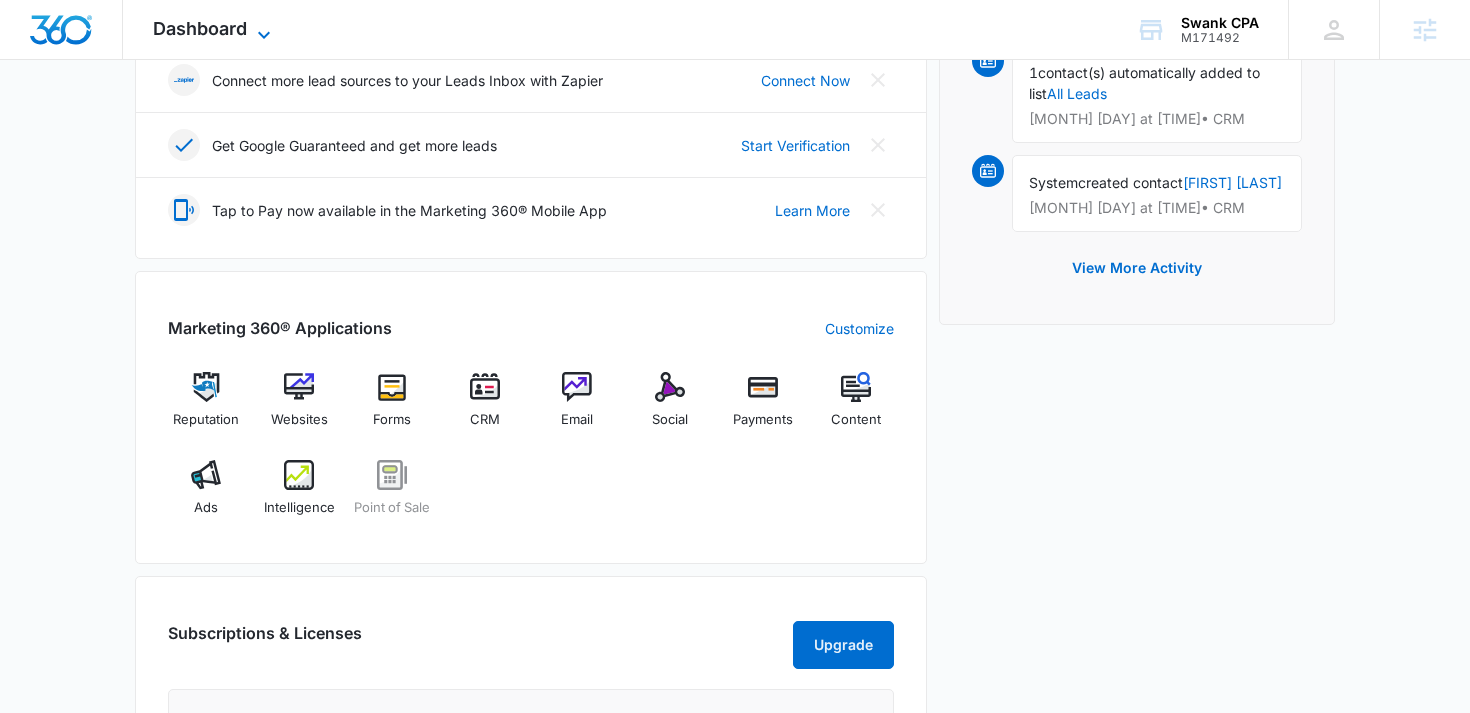 click on "Dashboard" at bounding box center (200, 28) 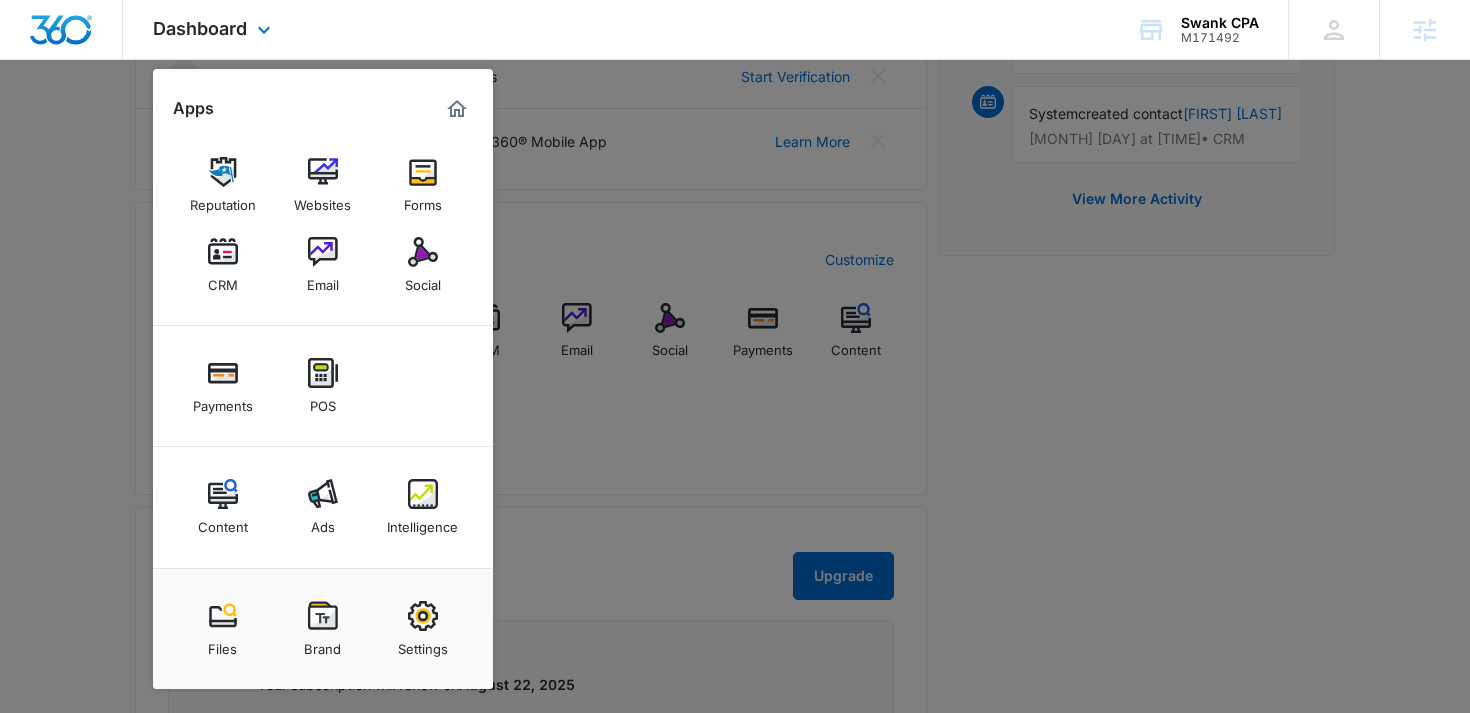 scroll, scrollTop: 637, scrollLeft: 0, axis: vertical 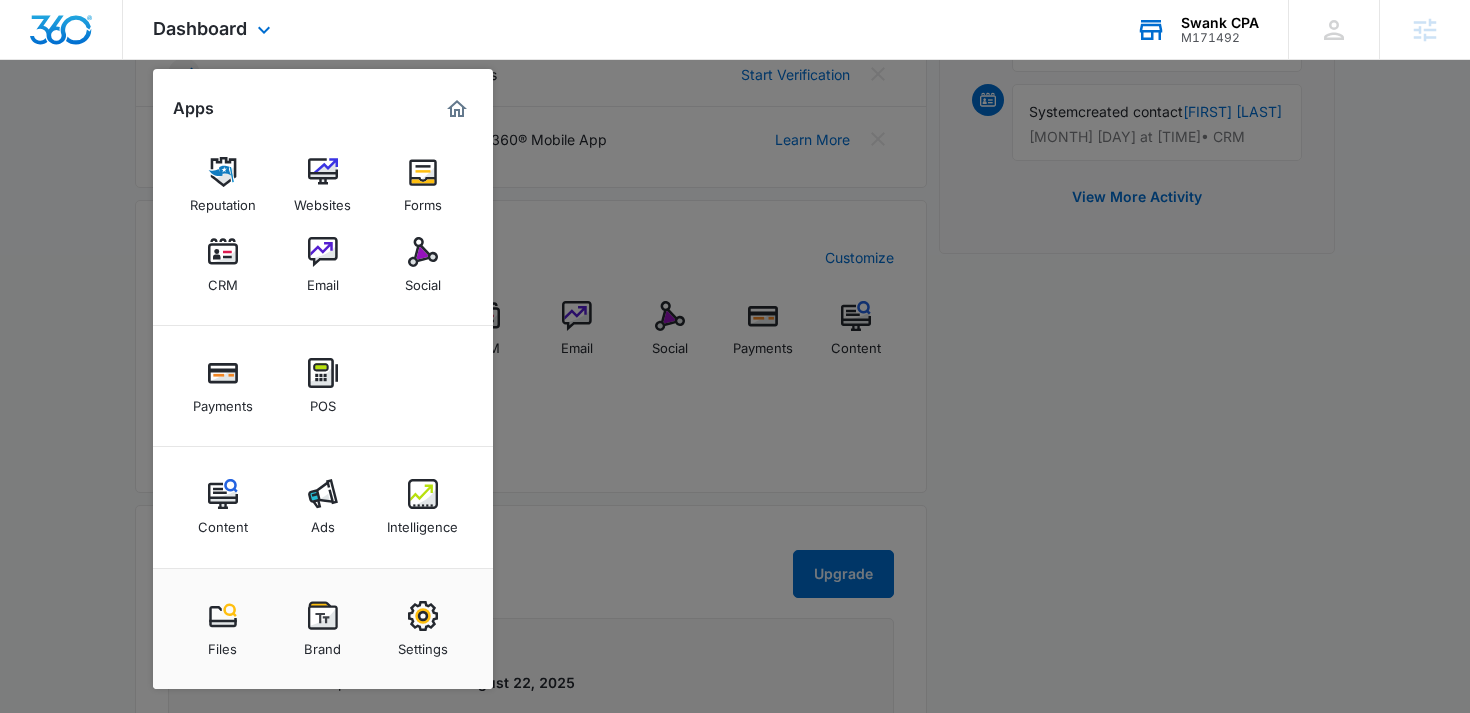 click on "Swank CPA M171492 Your Accounts View All" at bounding box center (1197, 29) 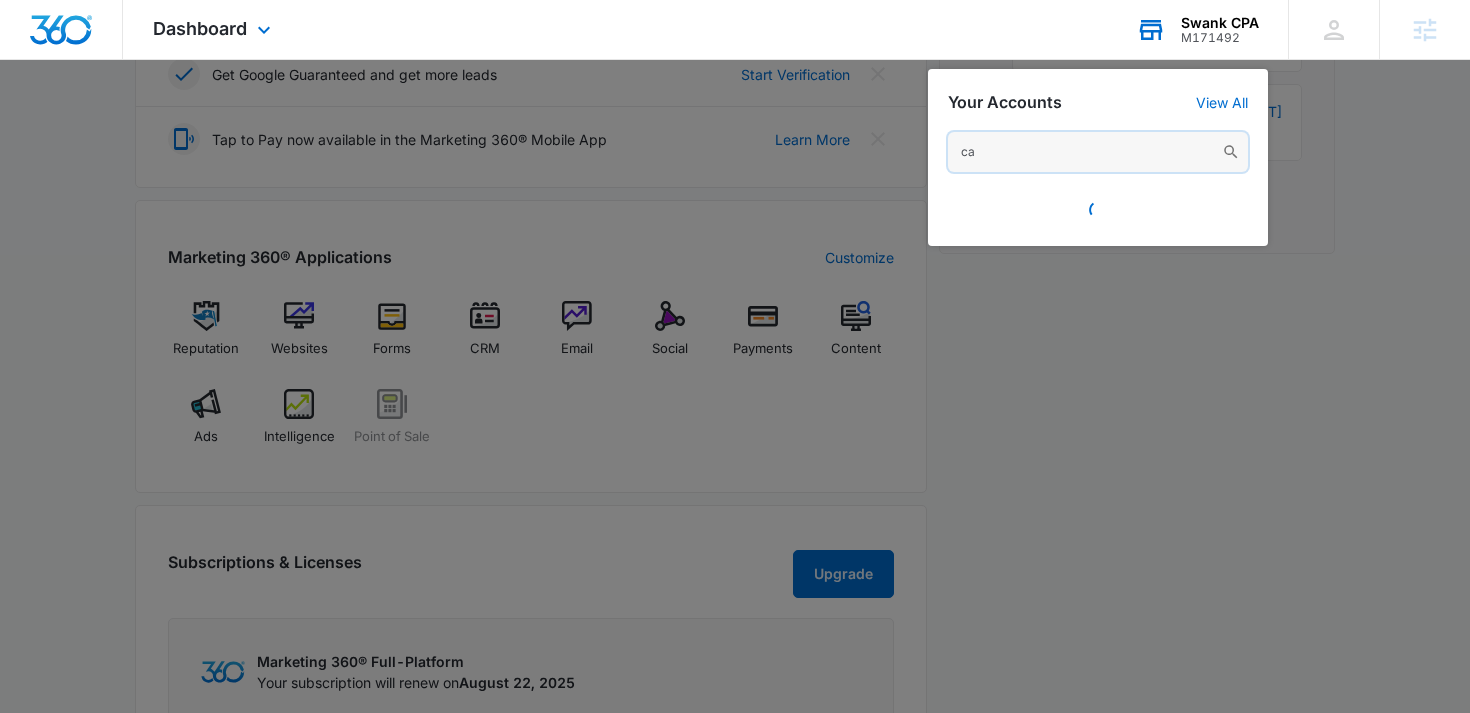 type on "c" 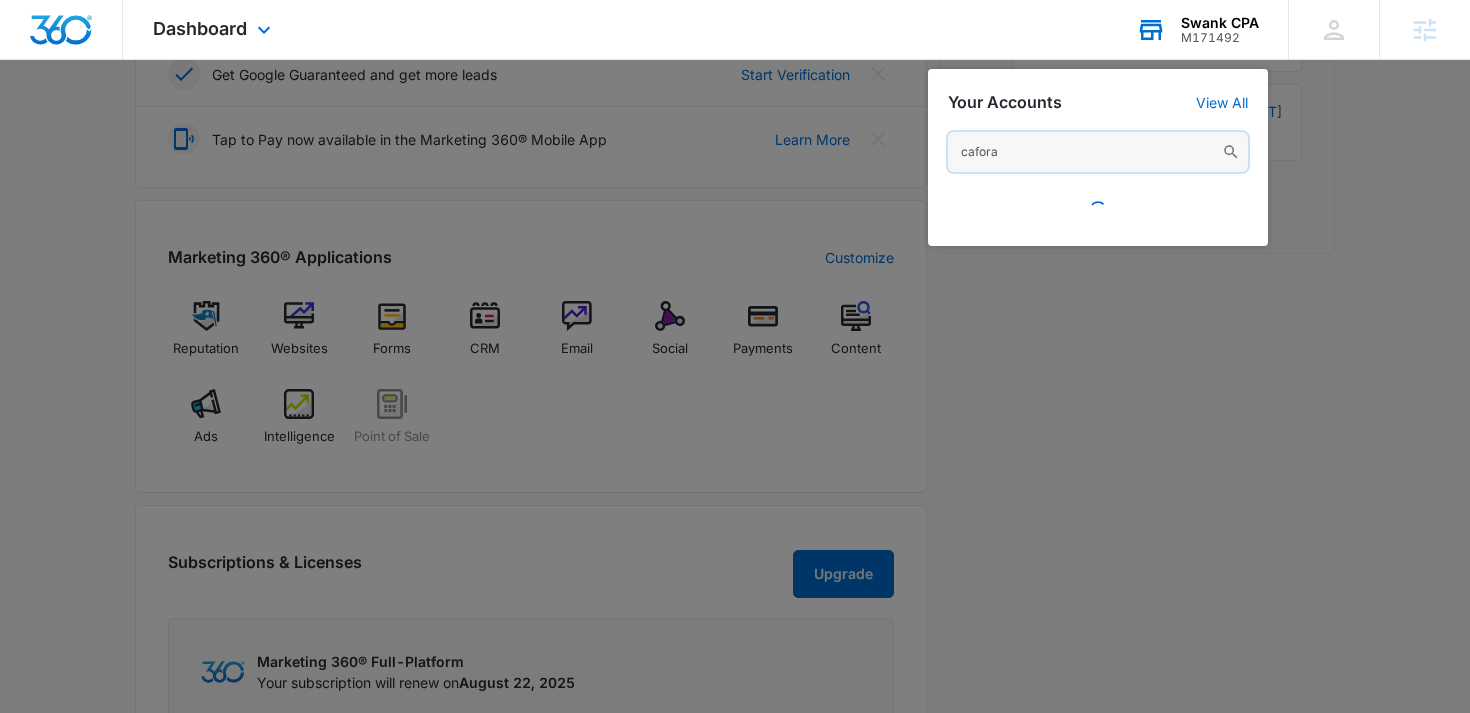 type on "cafora" 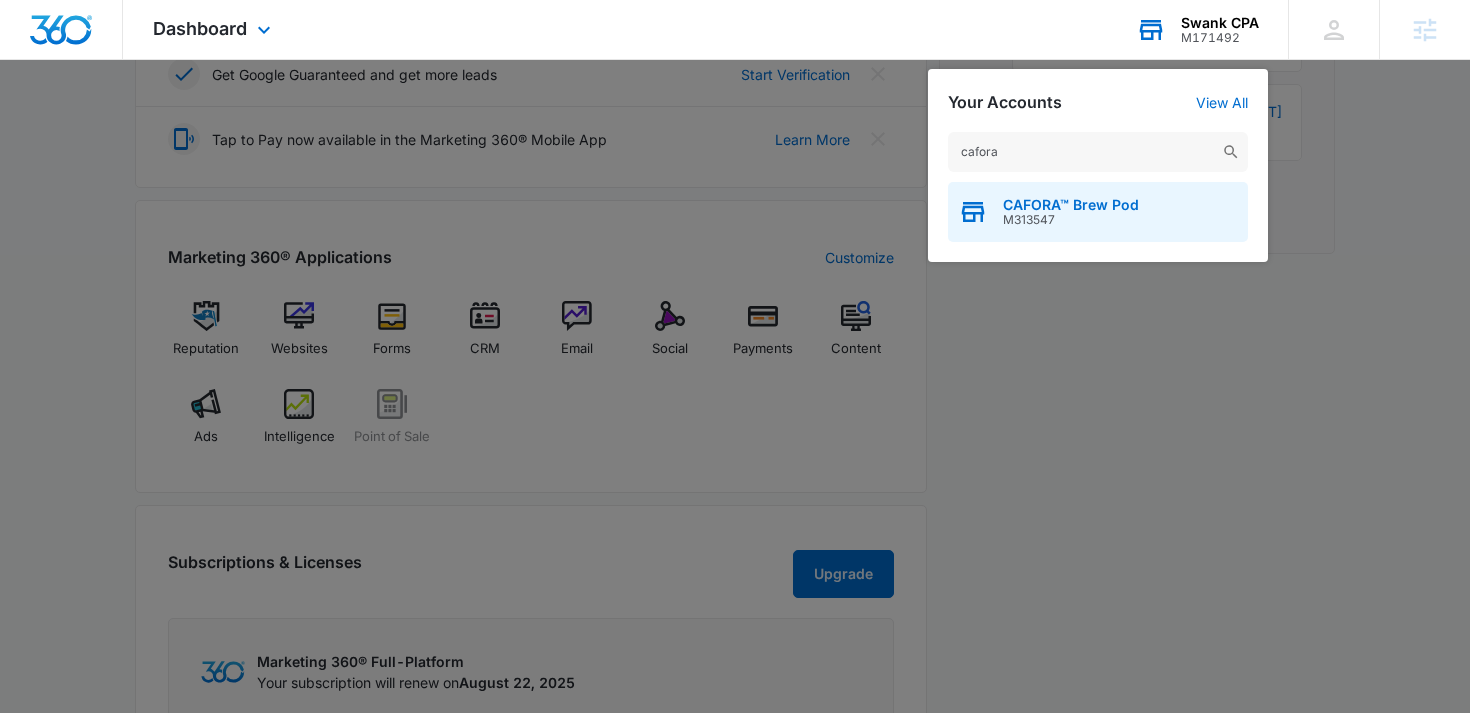 click on "M313547" at bounding box center (1071, 220) 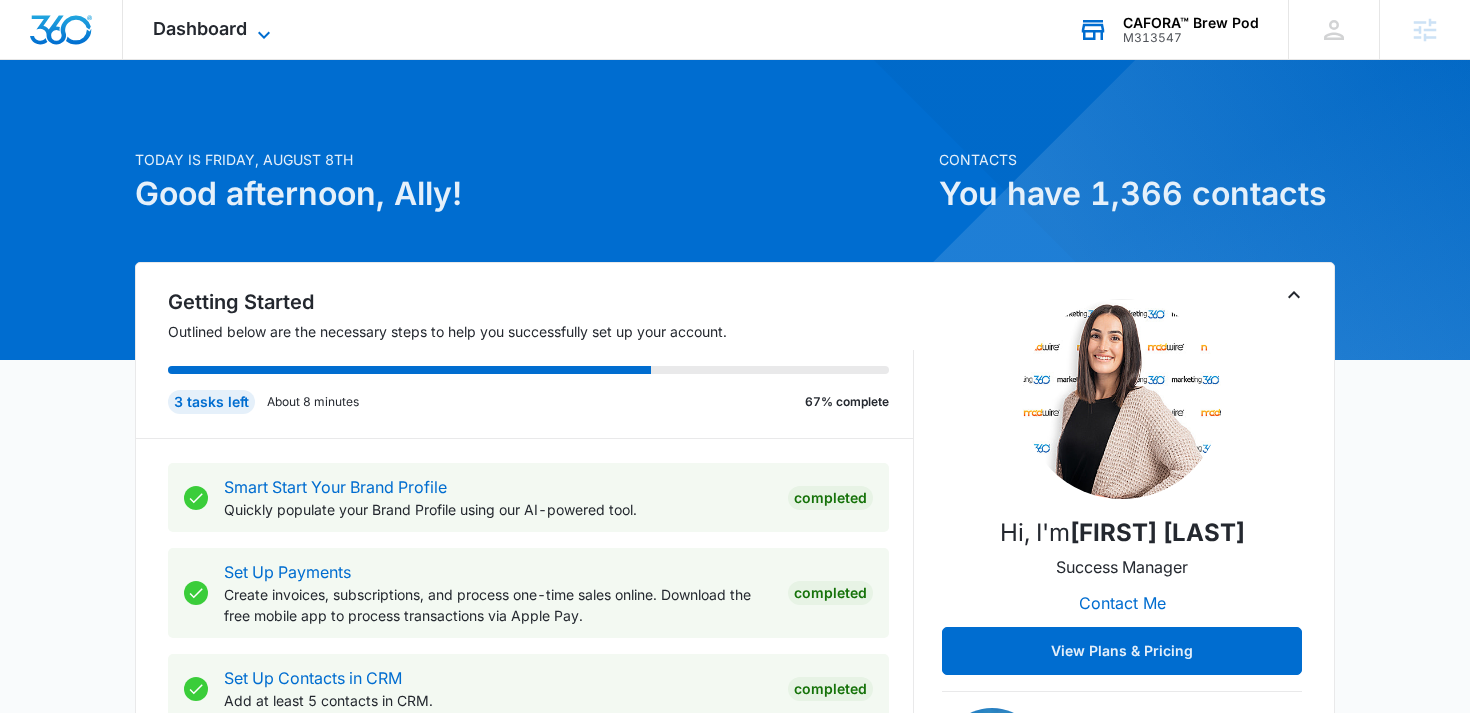 click 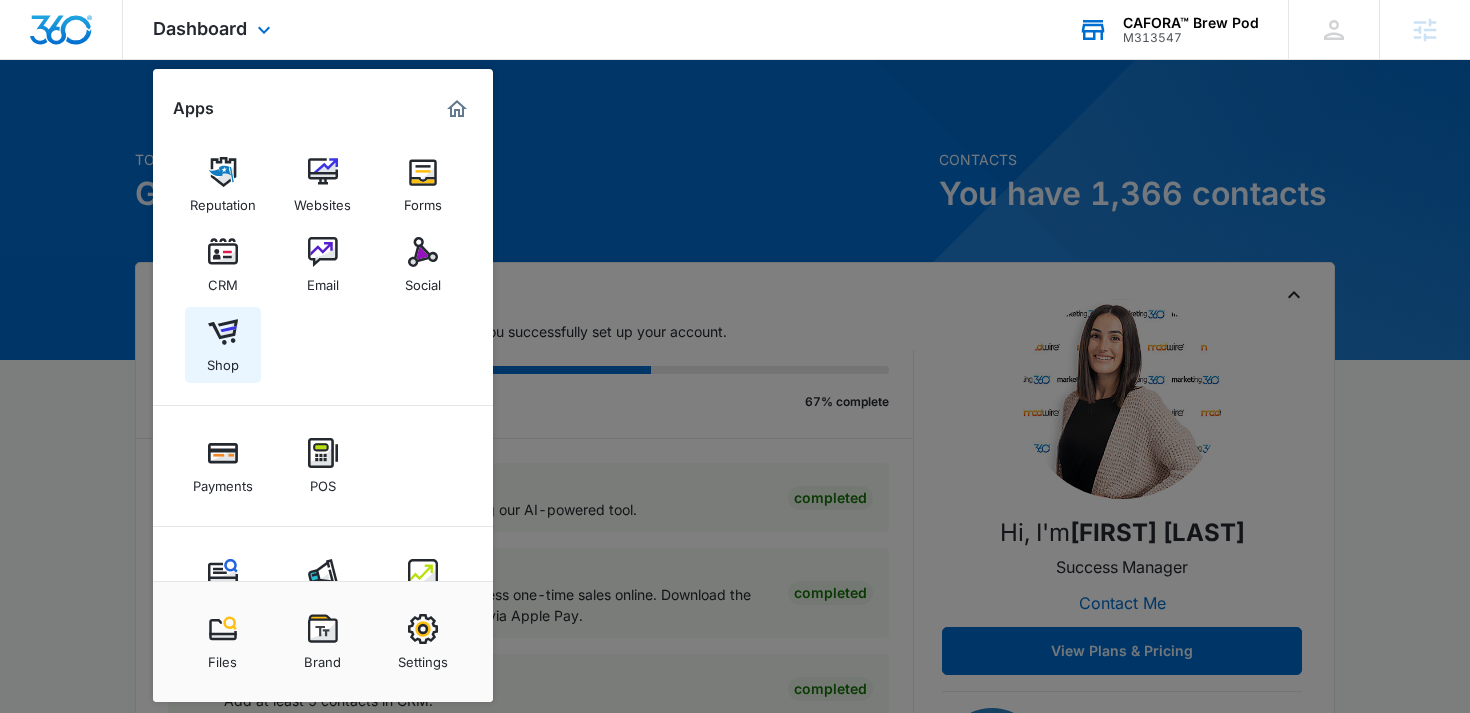 click on "Shop" at bounding box center [223, 345] 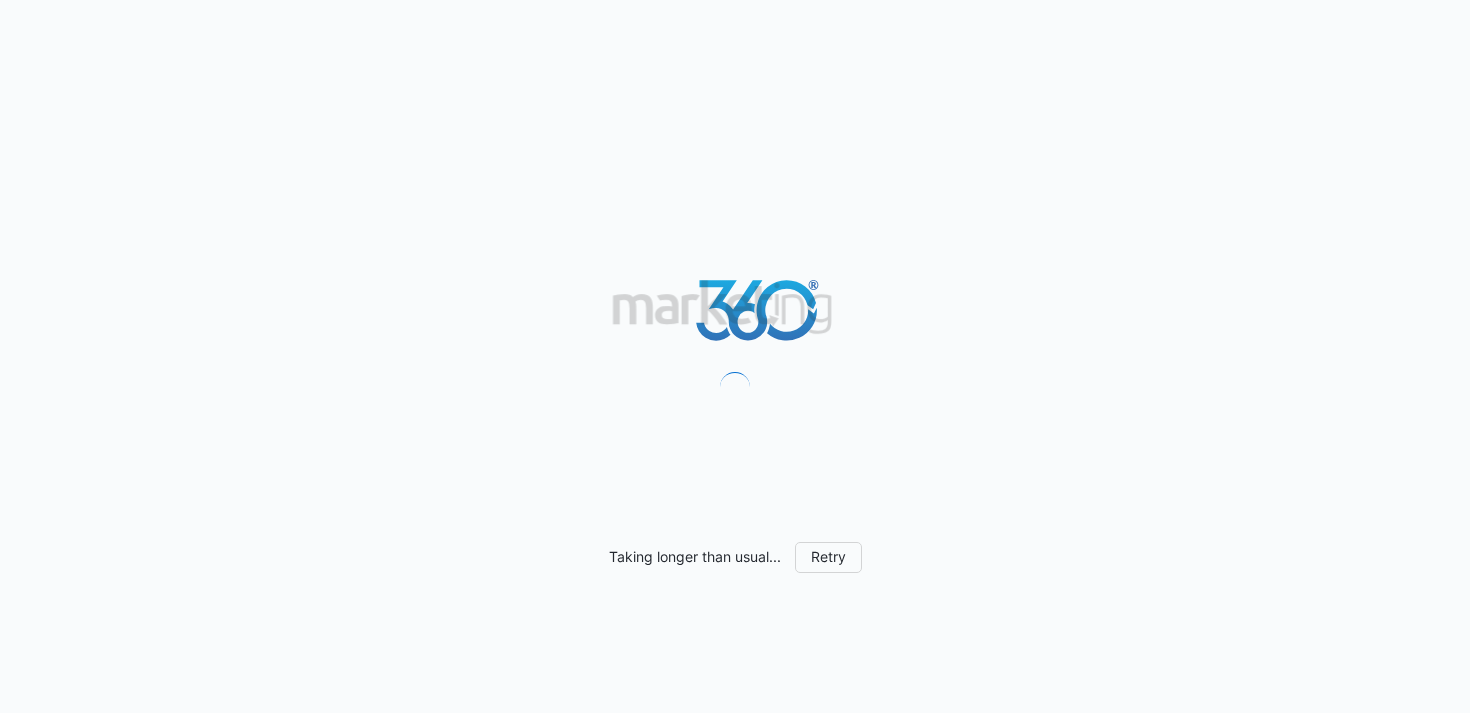 scroll, scrollTop: 0, scrollLeft: 0, axis: both 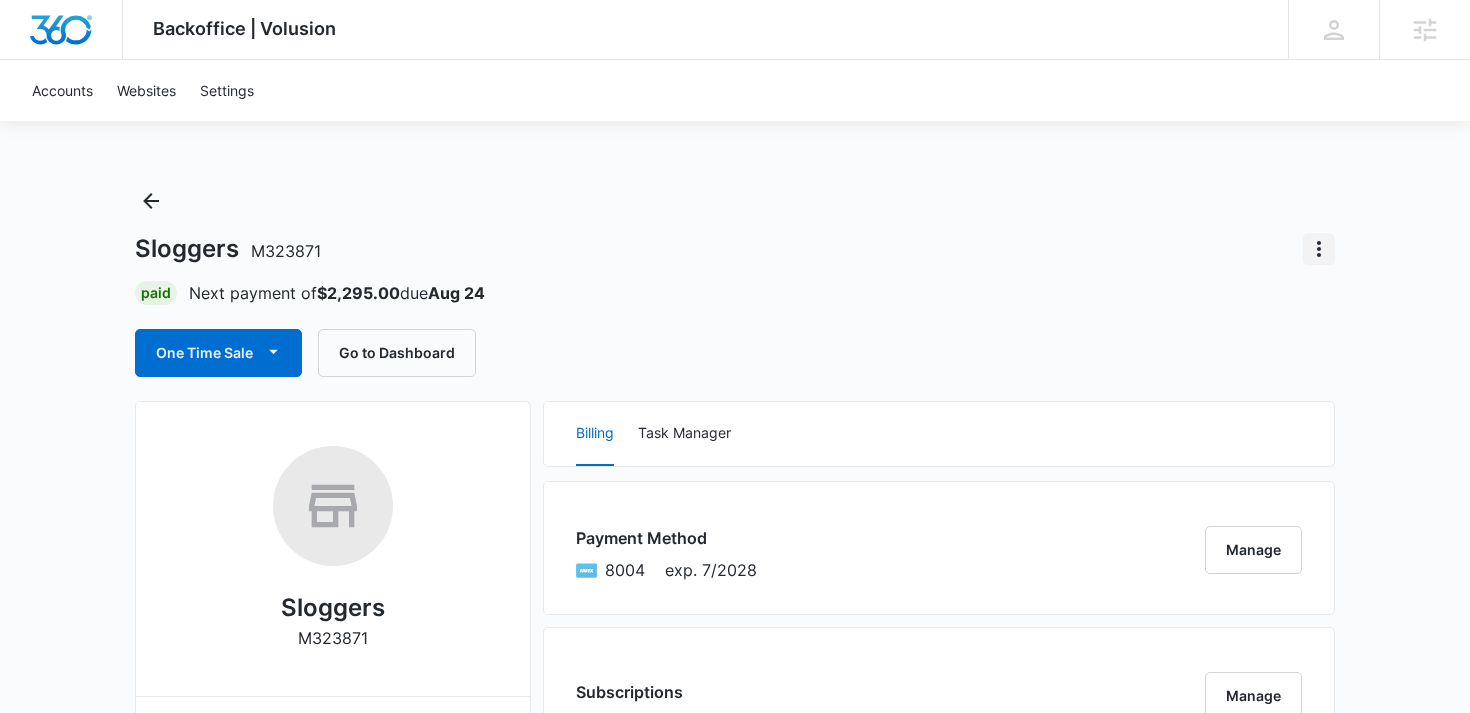 click 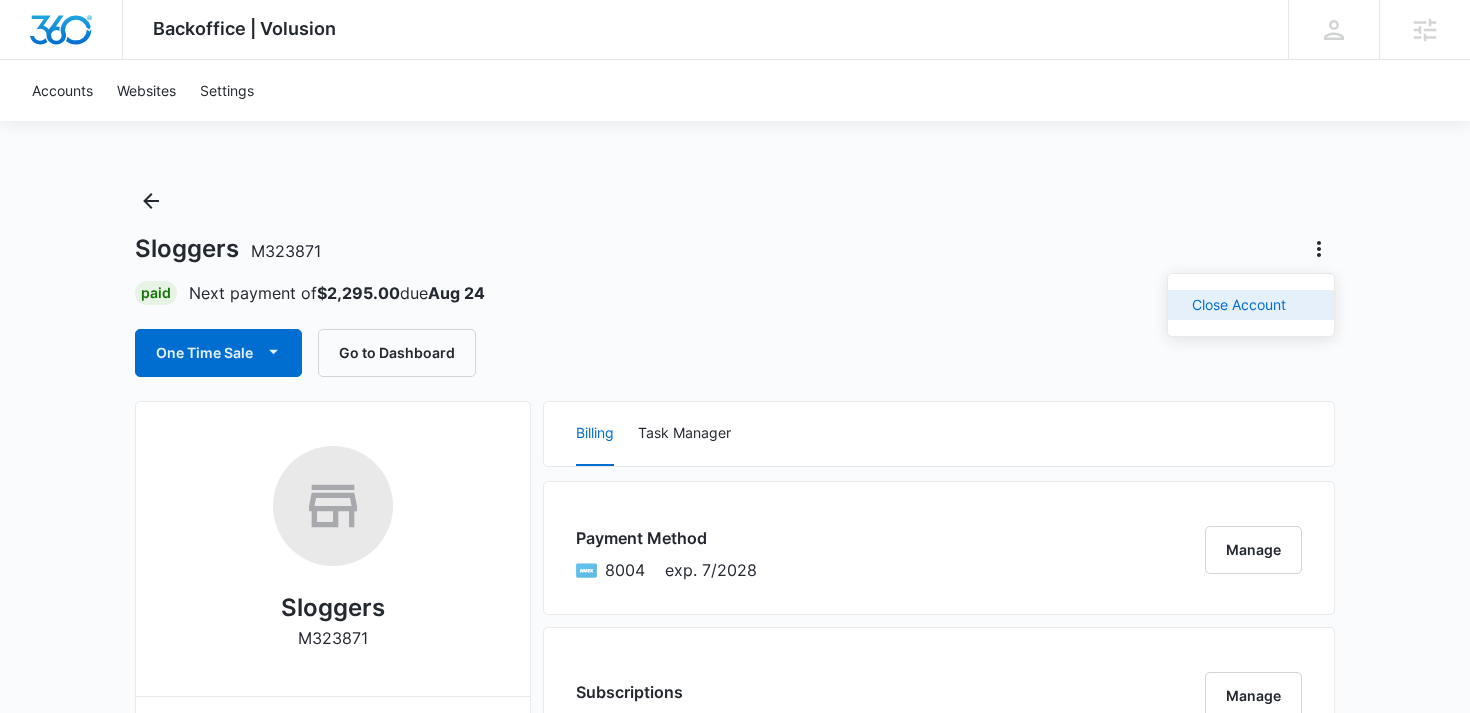 click on "Close Account" at bounding box center [1239, 305] 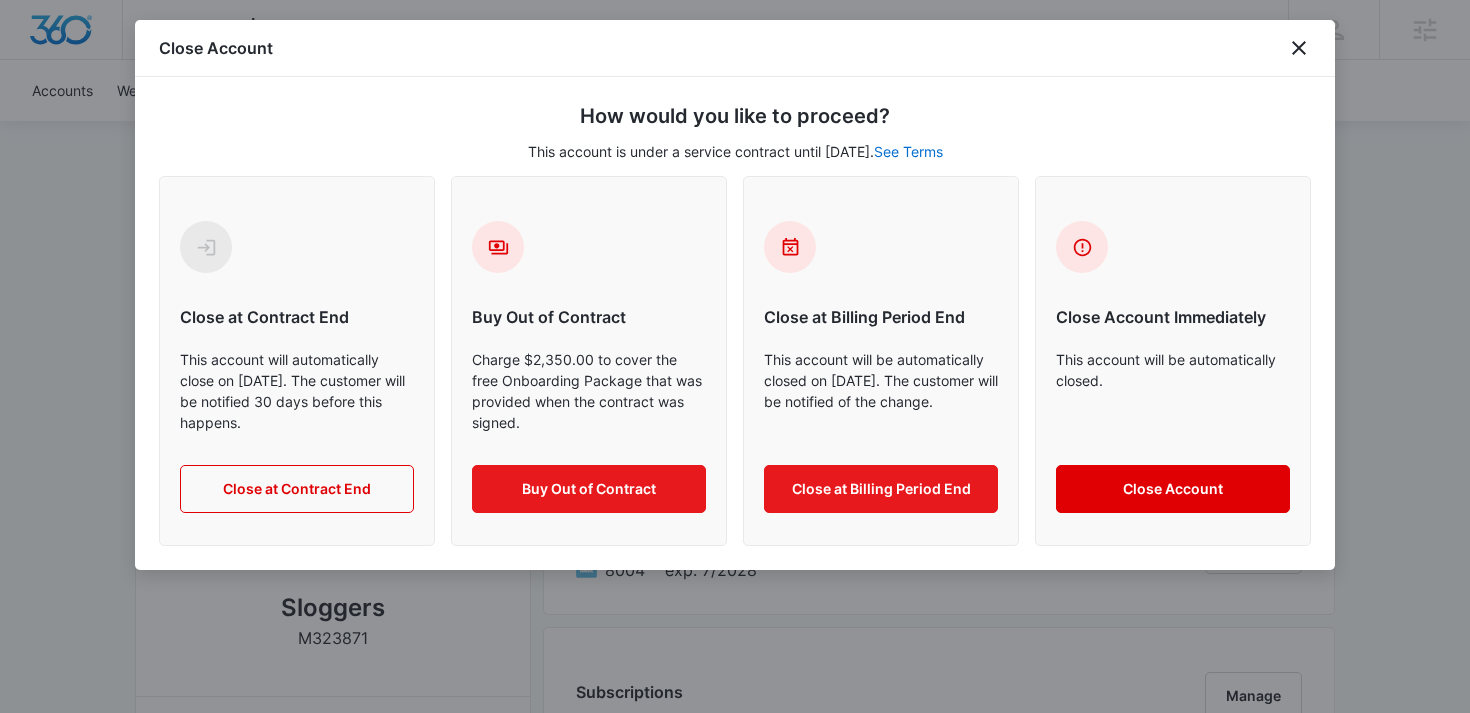 click on "Close Account" at bounding box center [1173, 489] 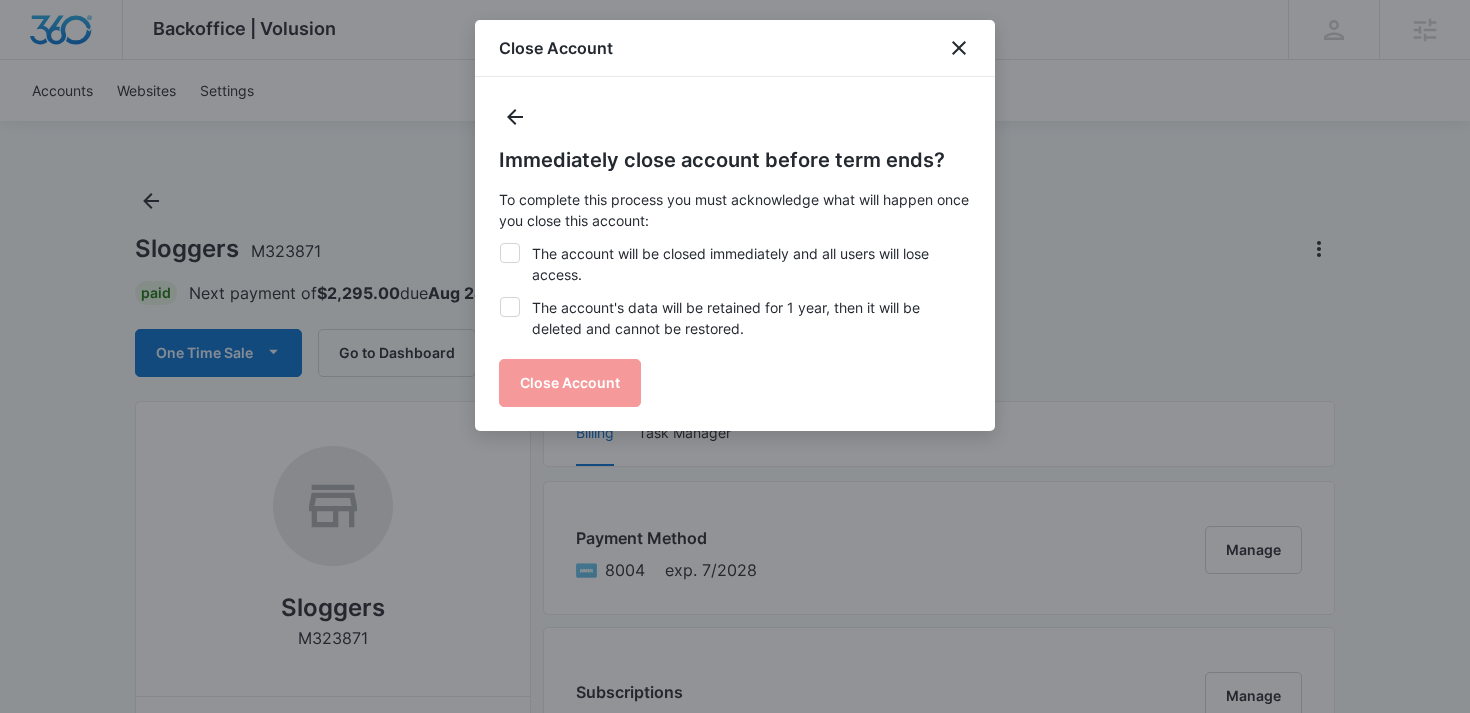 click on "The account will be closed immediately and all users will lose access." at bounding box center [735, 264] 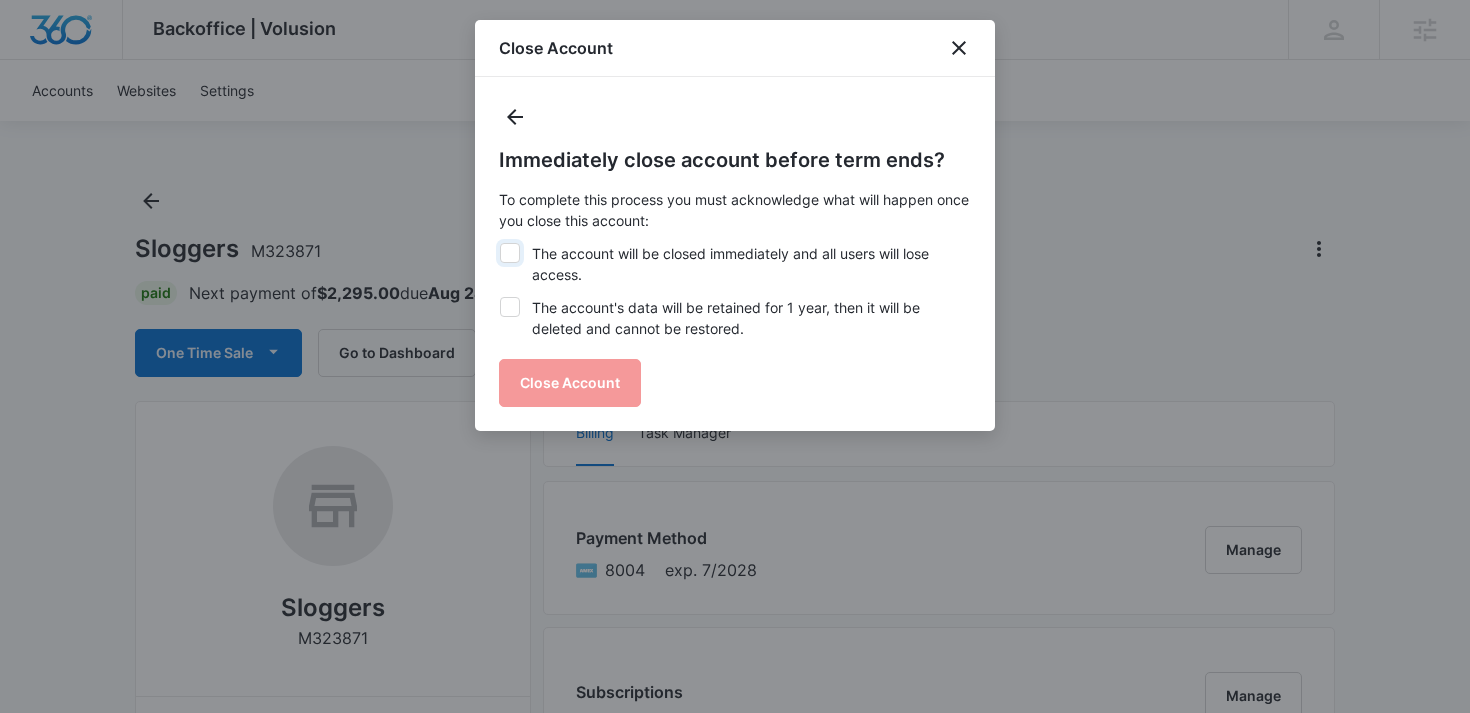 click on "The account will be closed immediately and all users will lose access." at bounding box center [499, 243] 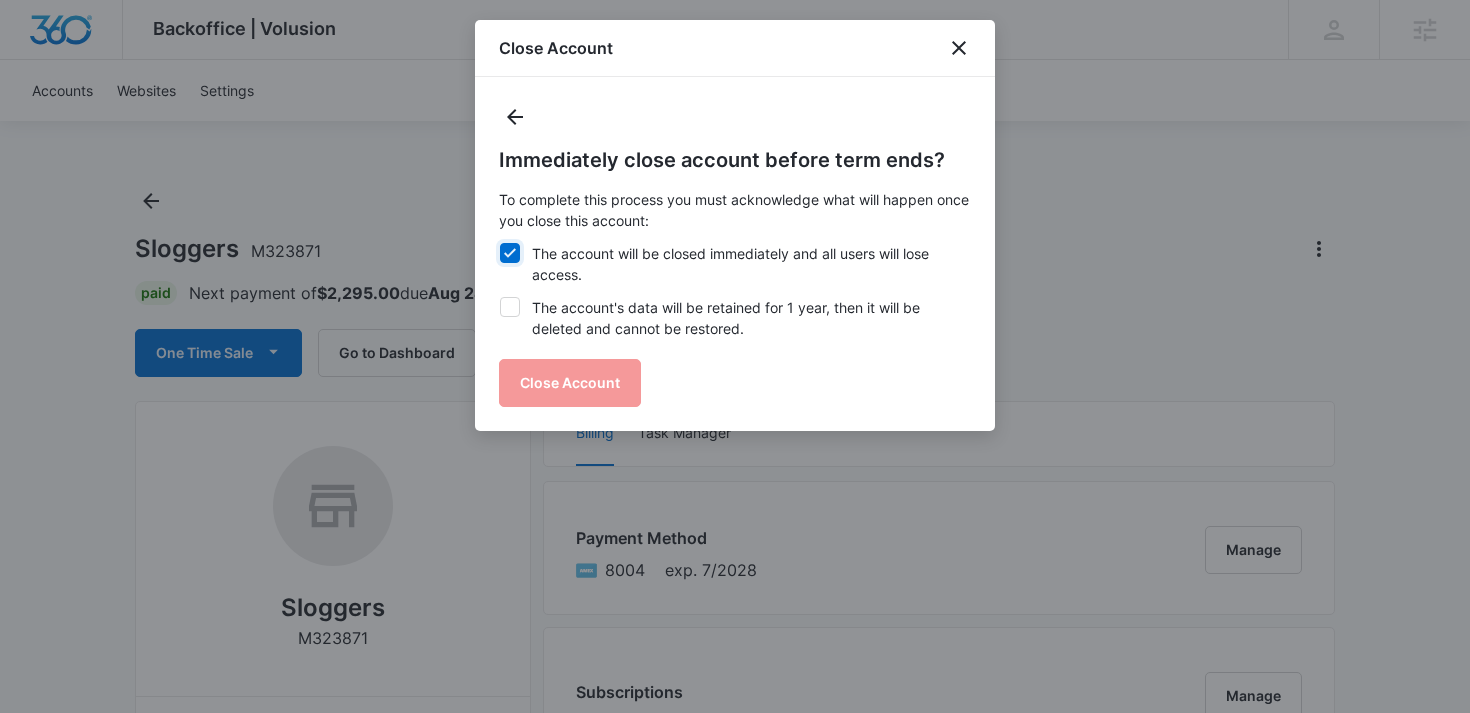 checkbox on "true" 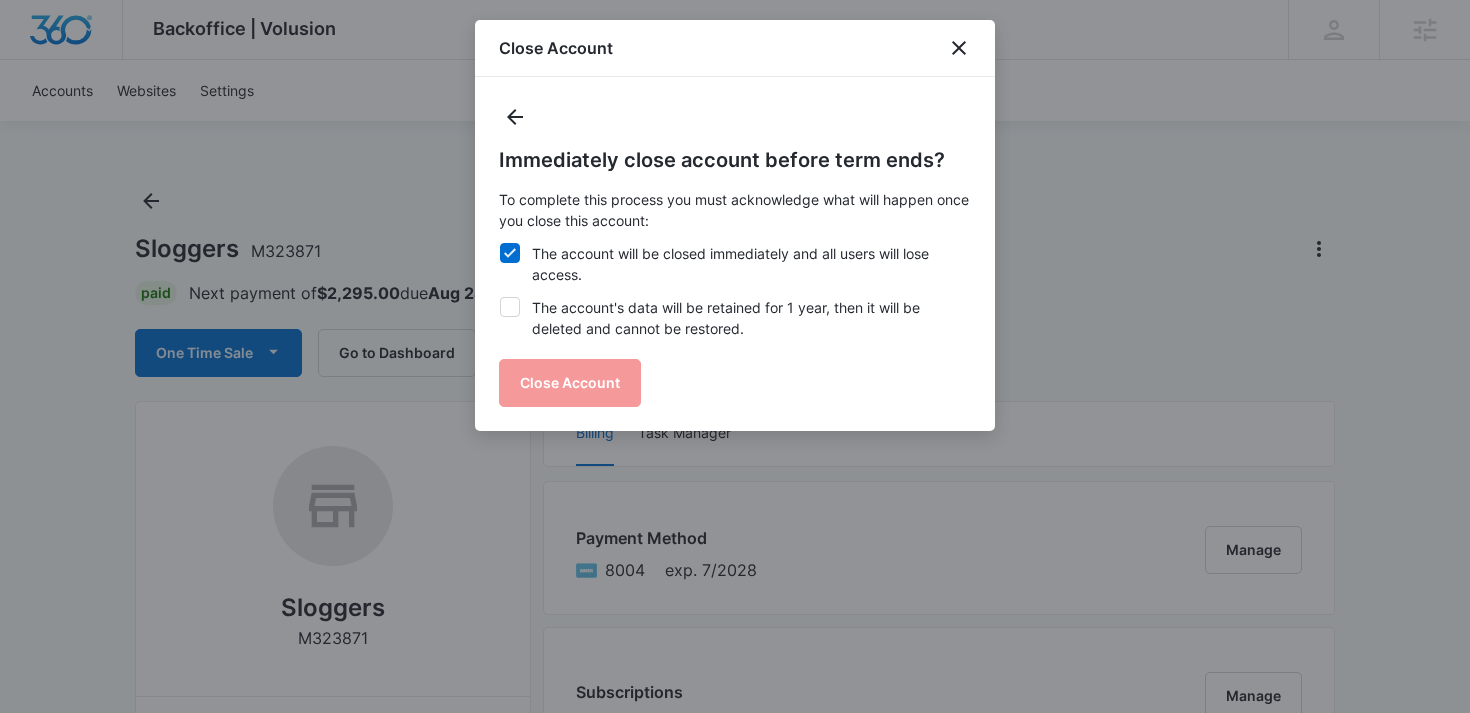 click on "The account's data will be retained for 1 year, then it will be deleted and cannot be restored." at bounding box center [735, 318] 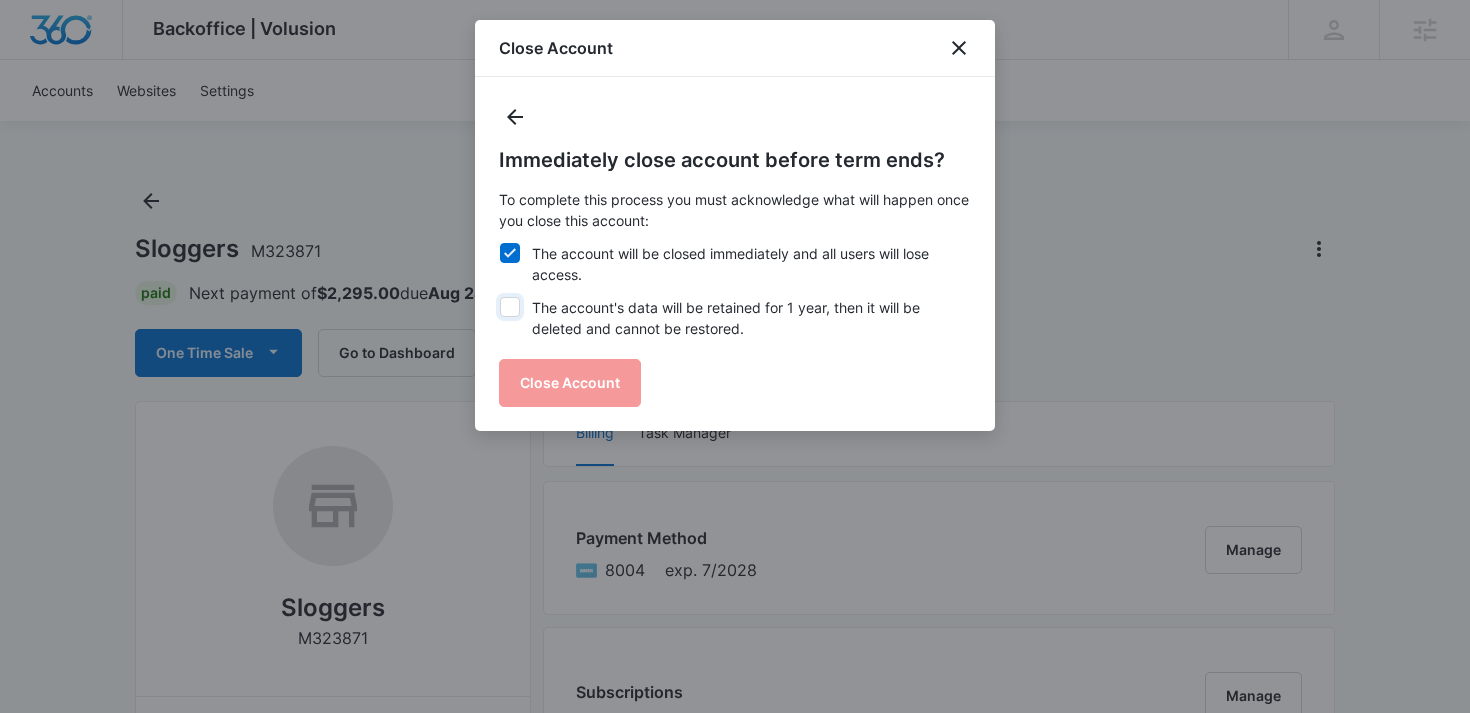 click on "The account's data will be retained for 1 year, then it will be deleted and cannot be restored." at bounding box center (499, 297) 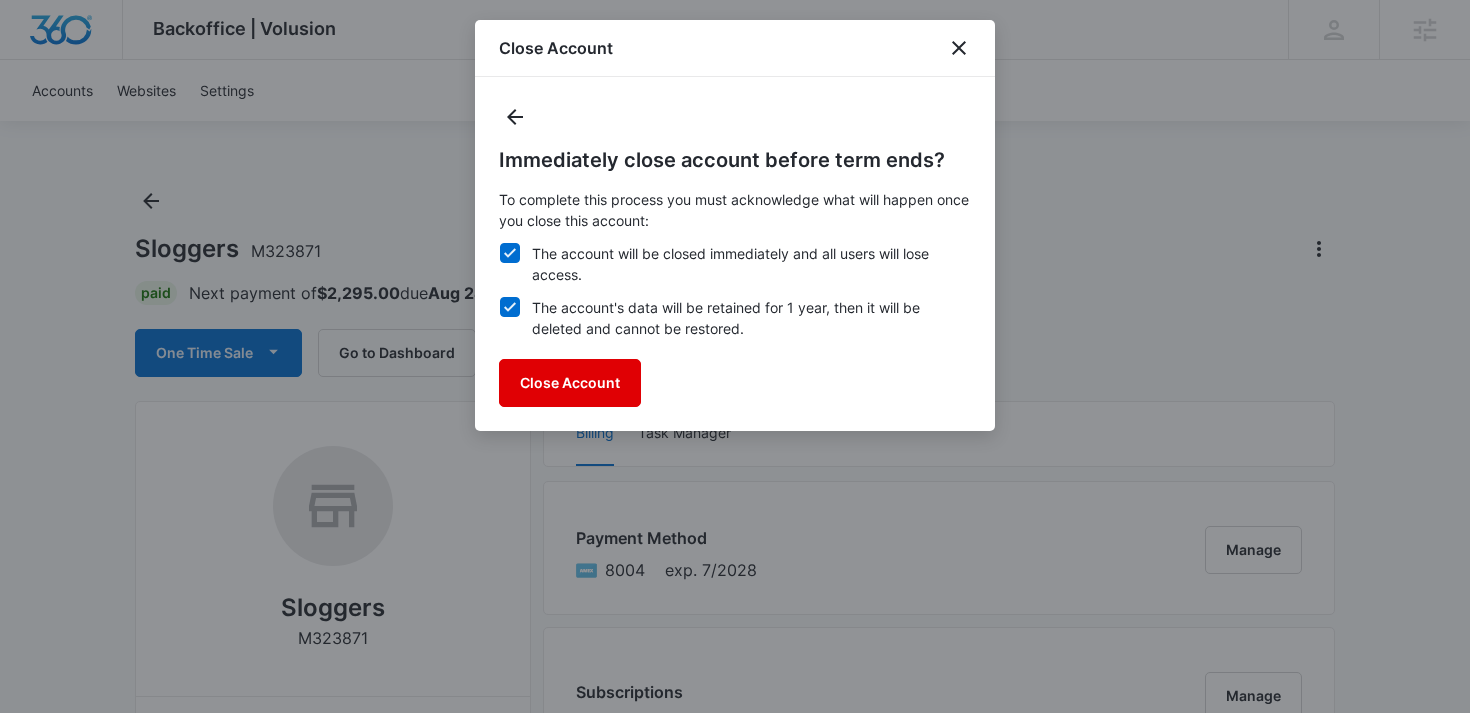 click on "Close Account" at bounding box center [570, 383] 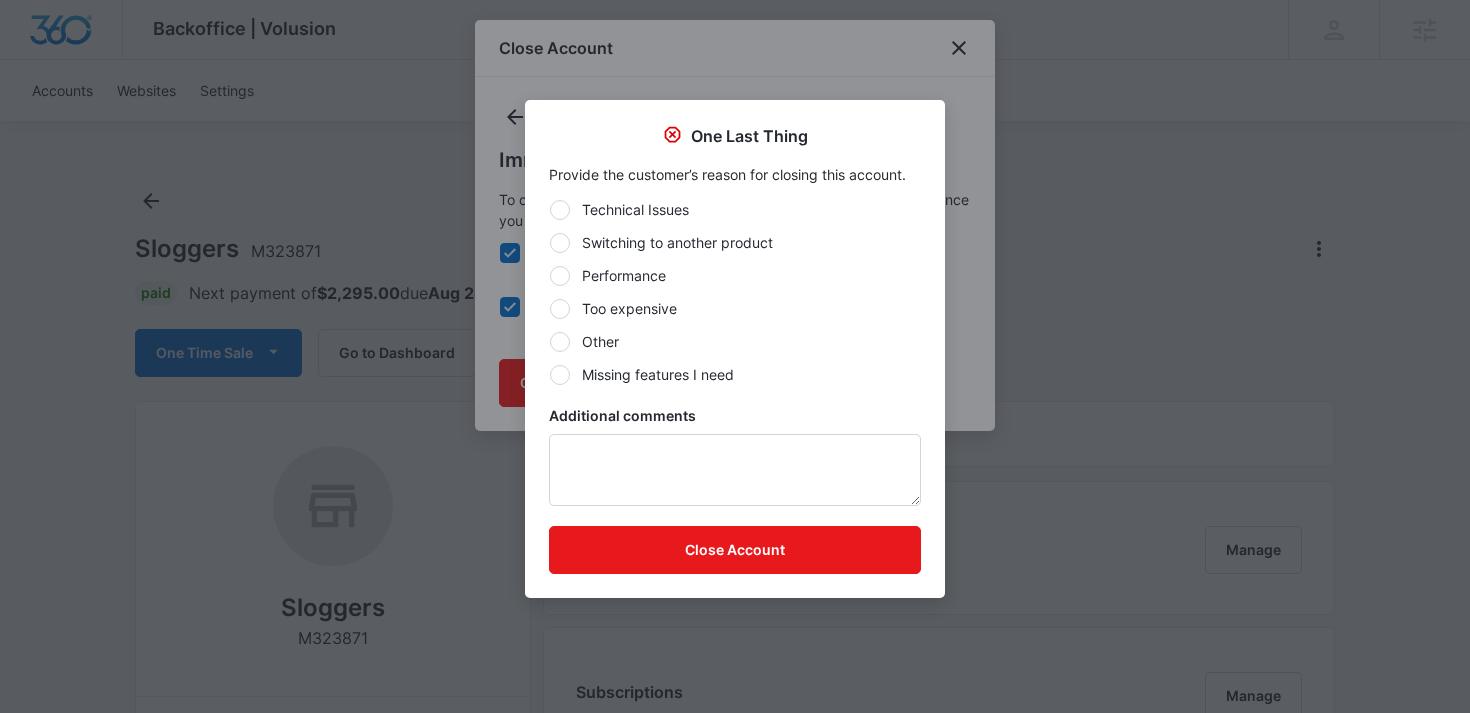 click on "Other" at bounding box center (735, 341) 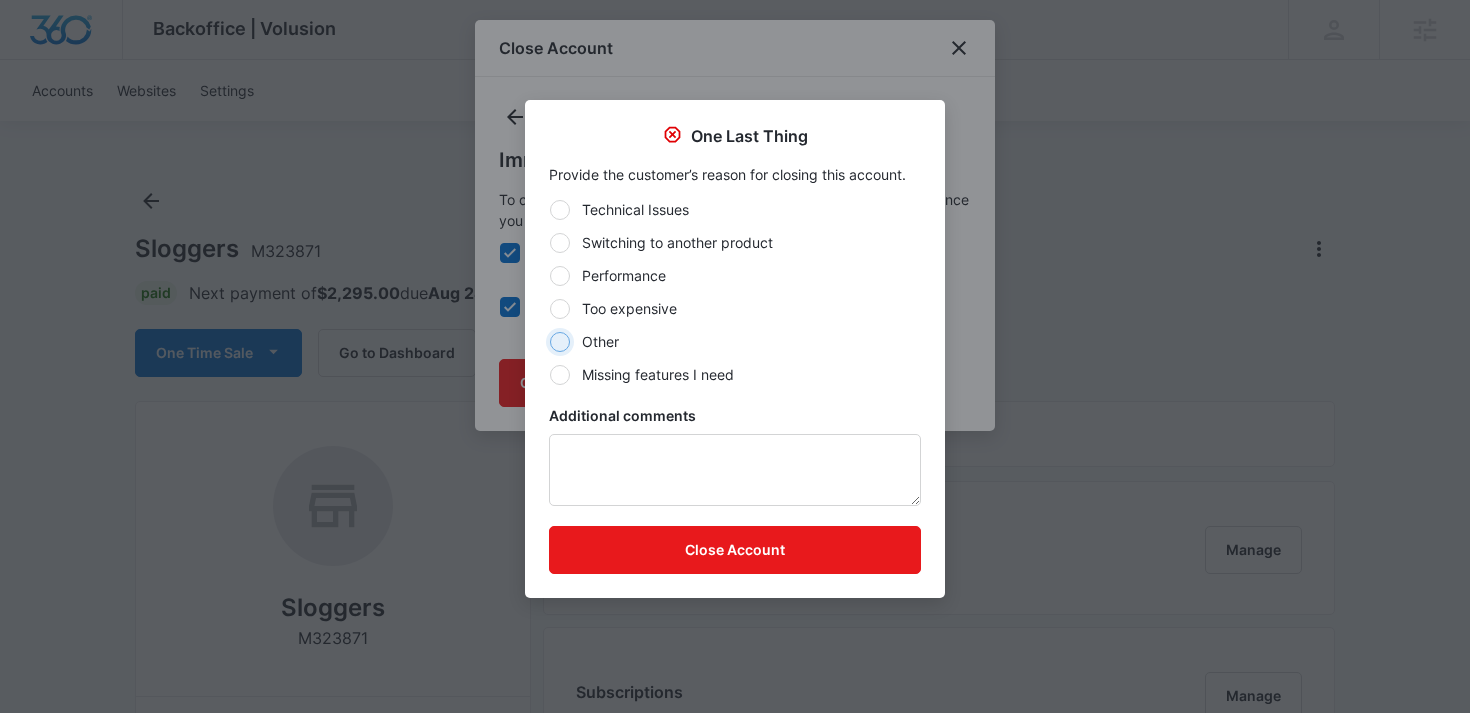 click on "Other" at bounding box center [549, 341] 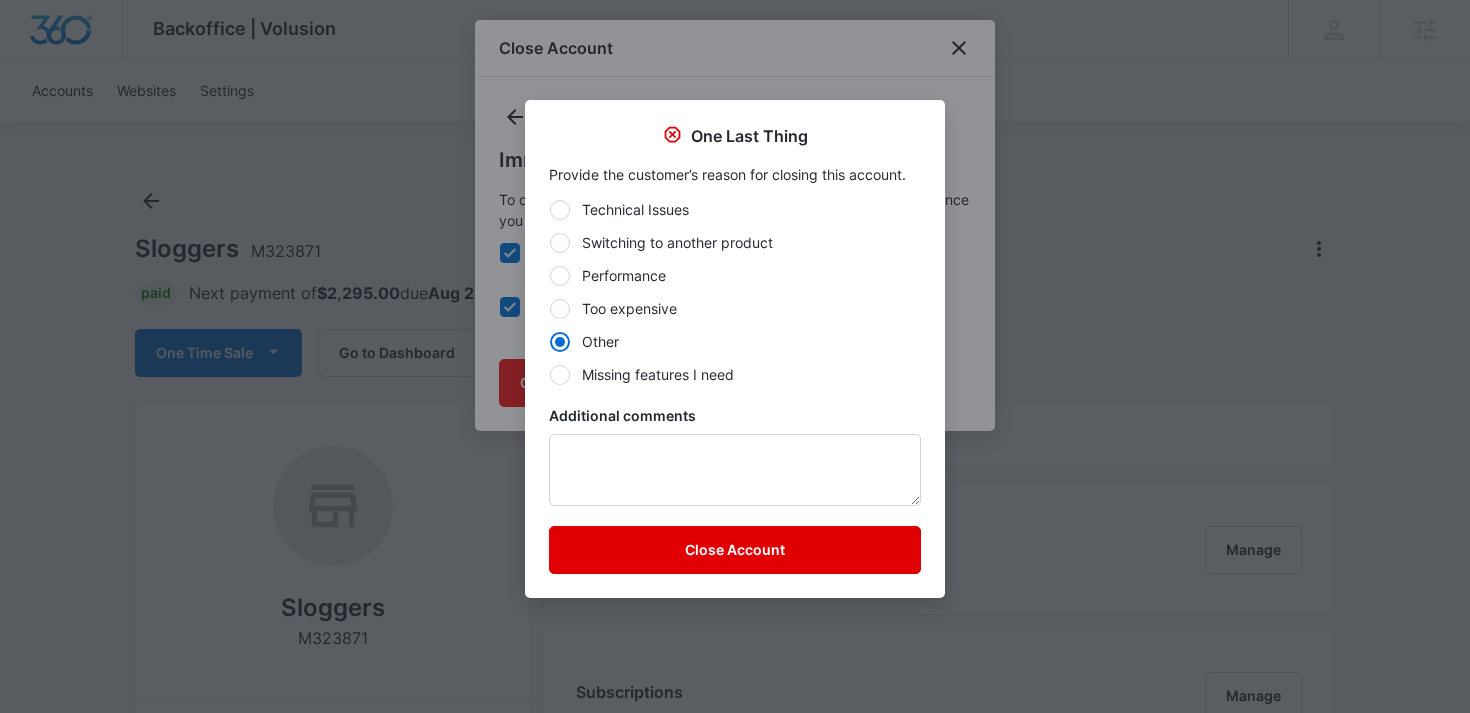 click on "Close Account" at bounding box center [735, 550] 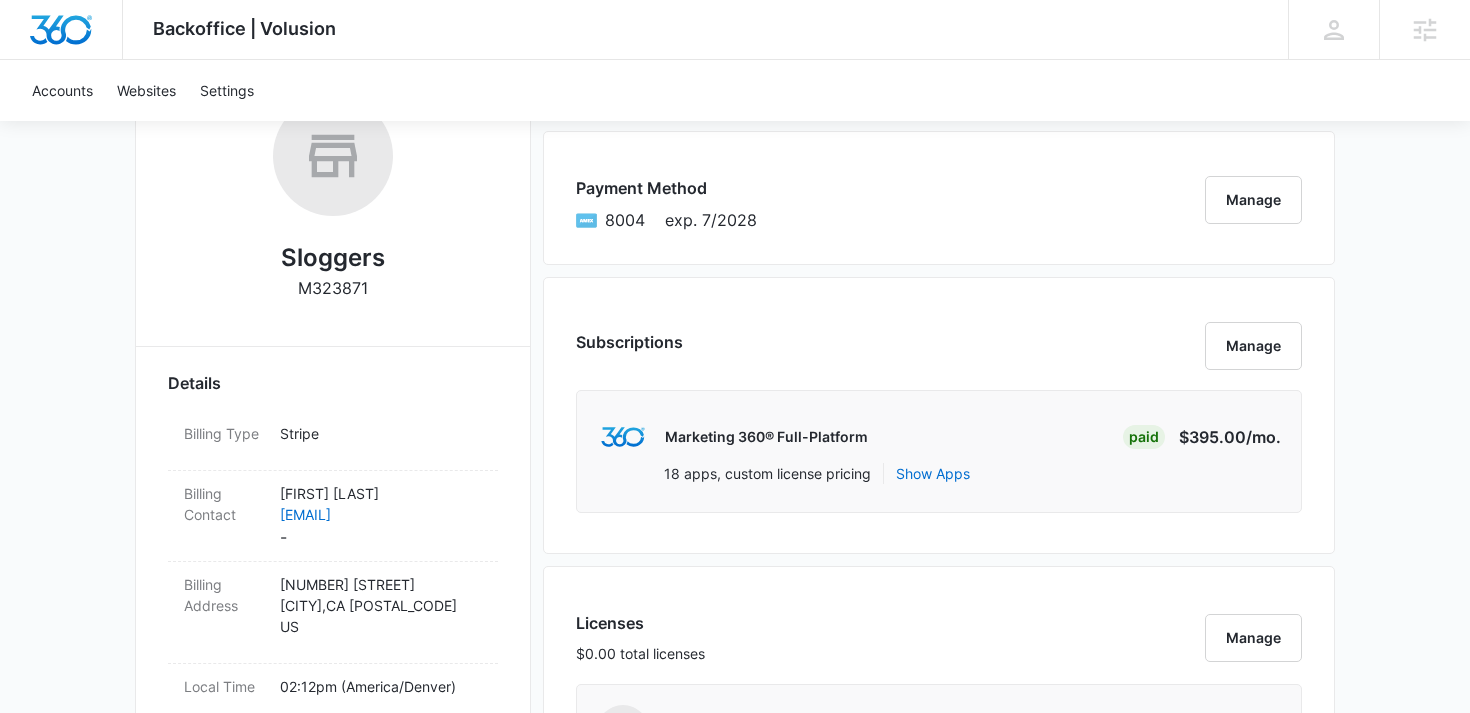 scroll, scrollTop: 0, scrollLeft: 0, axis: both 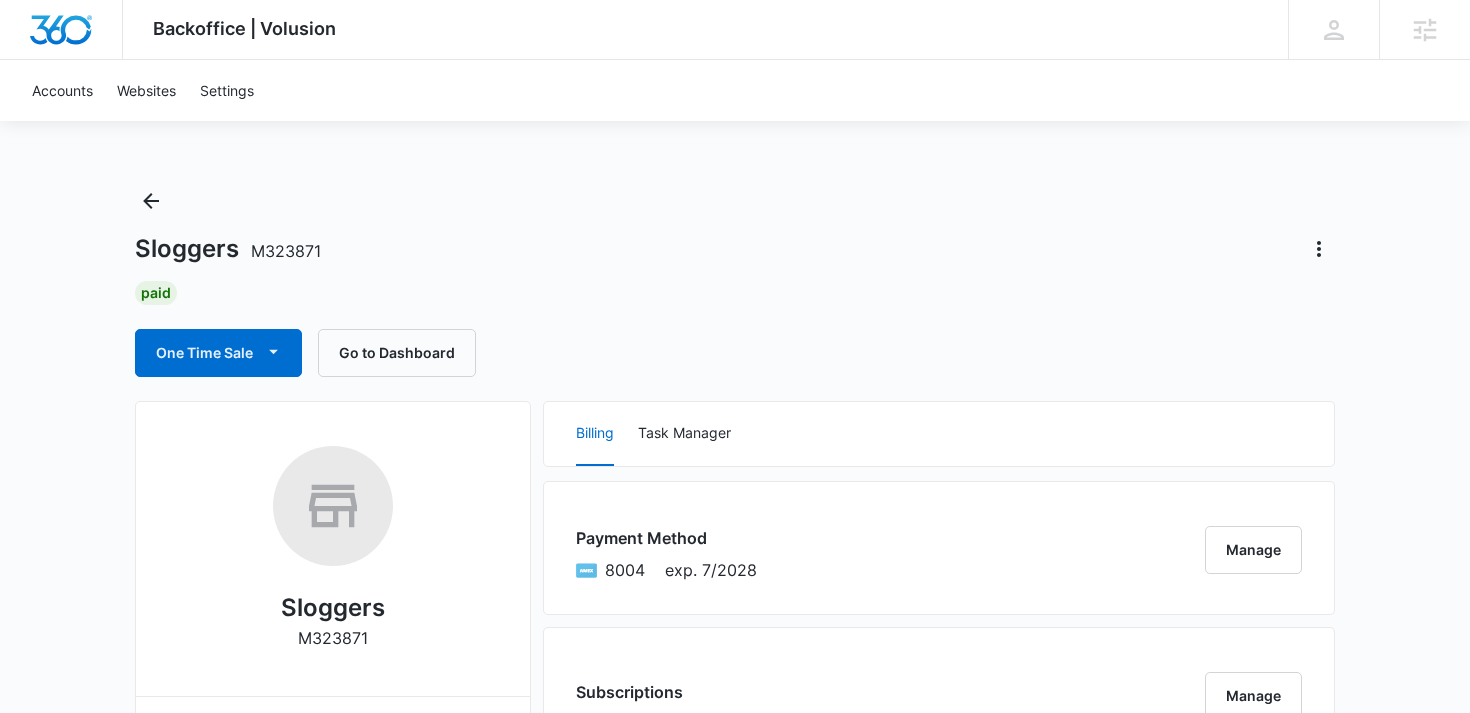 click on "Sloggers M323871" at bounding box center (735, 249) 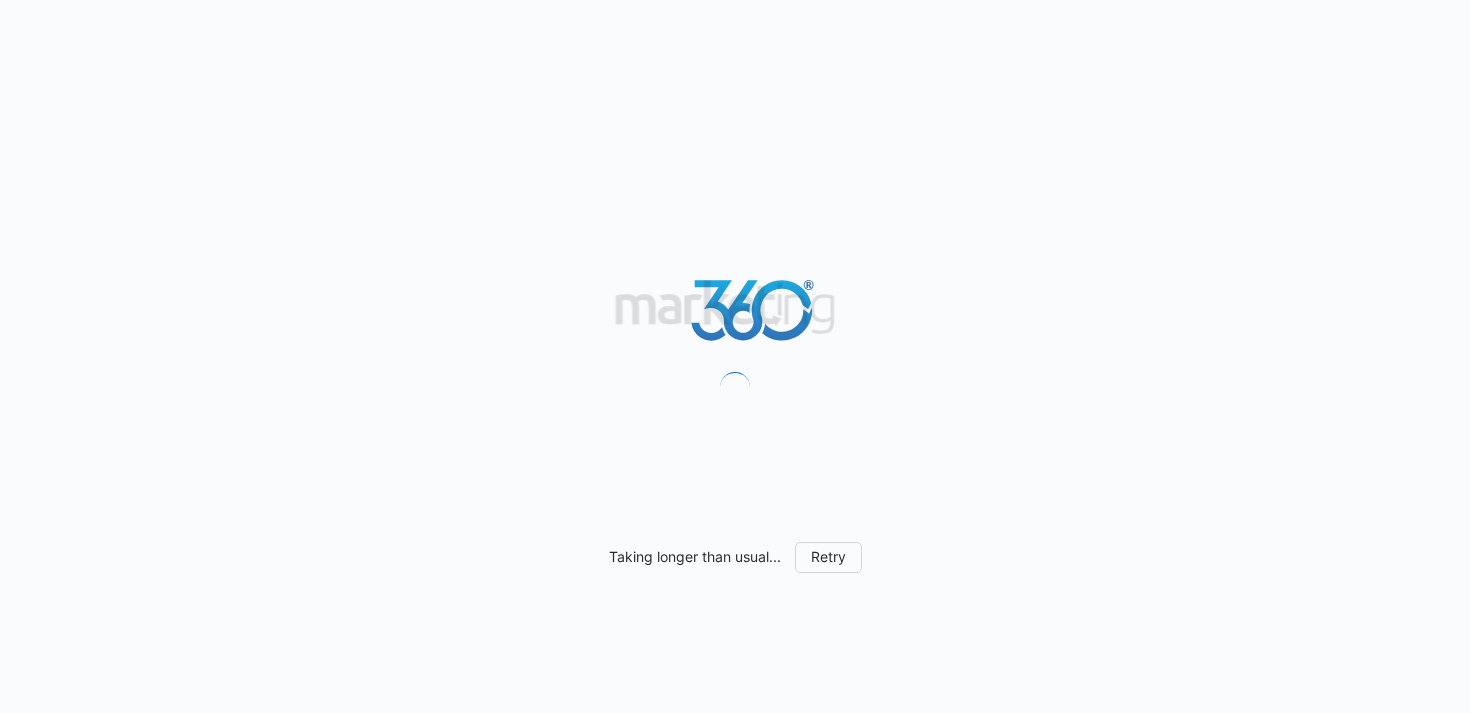 scroll, scrollTop: 0, scrollLeft: 0, axis: both 